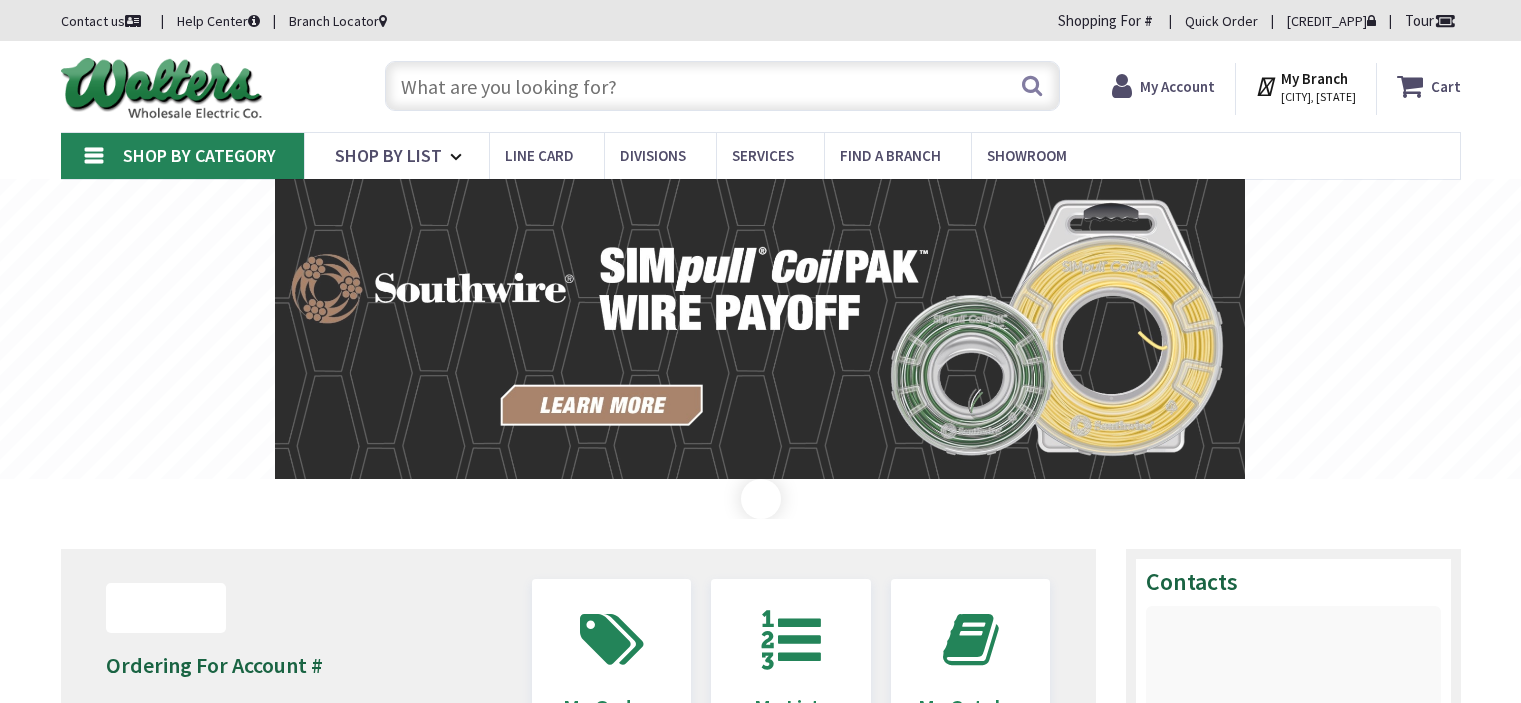 scroll, scrollTop: 0, scrollLeft: 0, axis: both 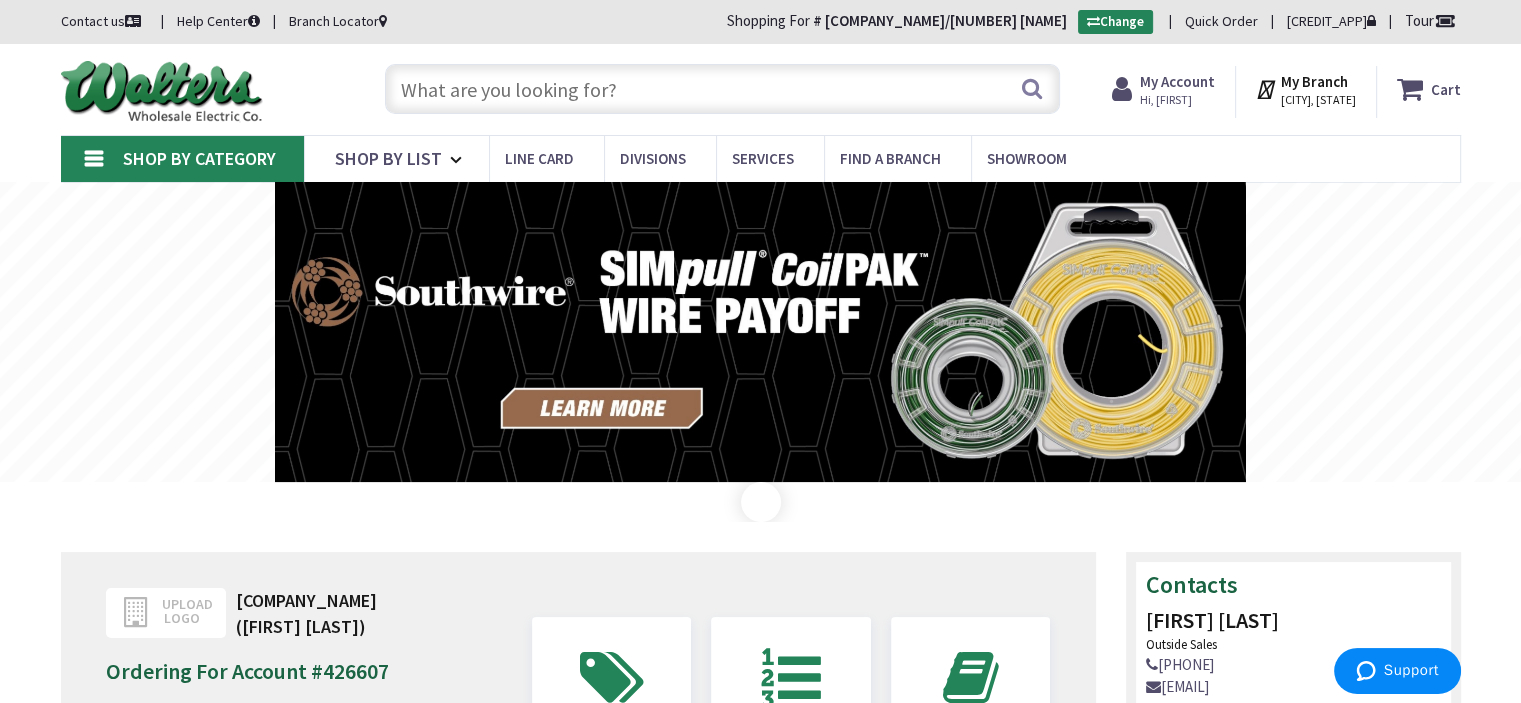 click at bounding box center [722, 89] 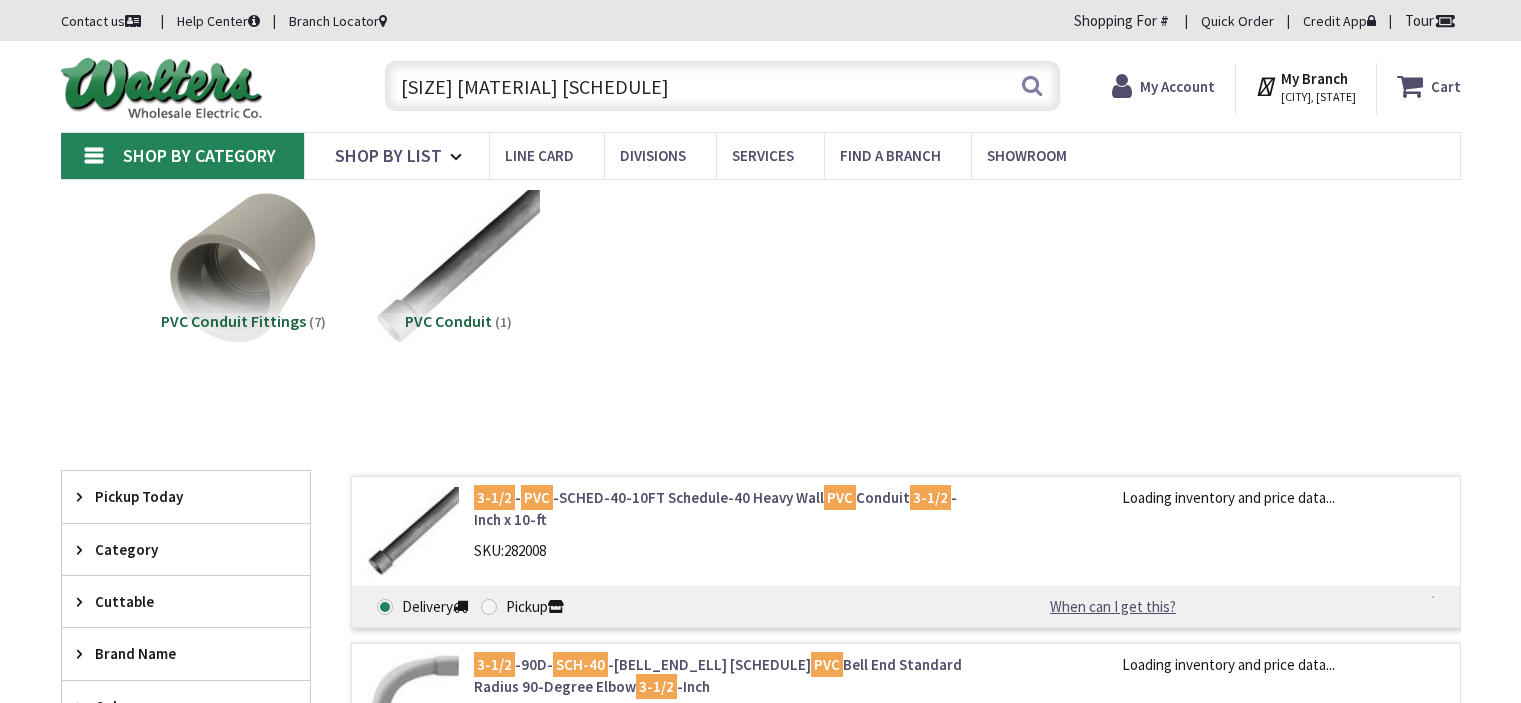 scroll, scrollTop: 0, scrollLeft: 0, axis: both 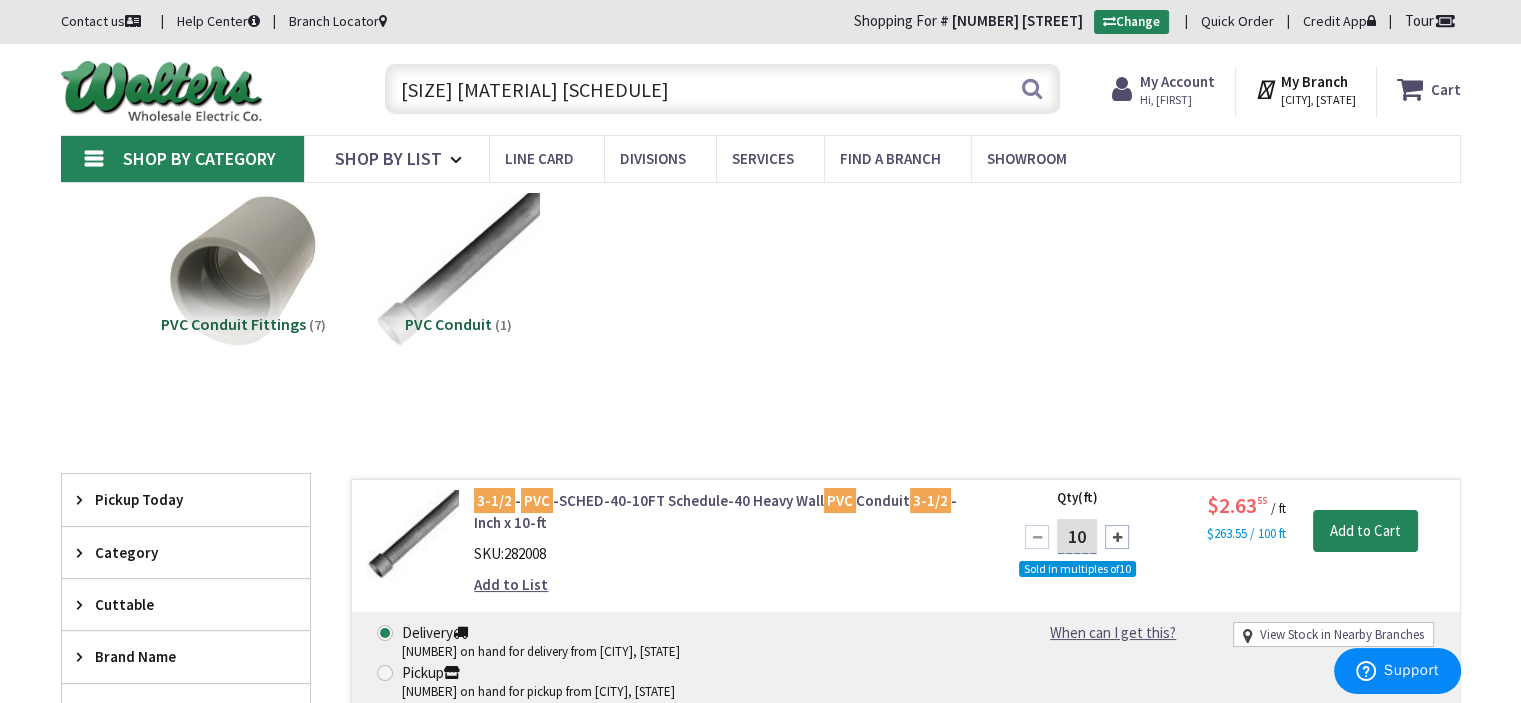 drag, startPoint x: 579, startPoint y: 87, endPoint x: 188, endPoint y: 119, distance: 392.30728 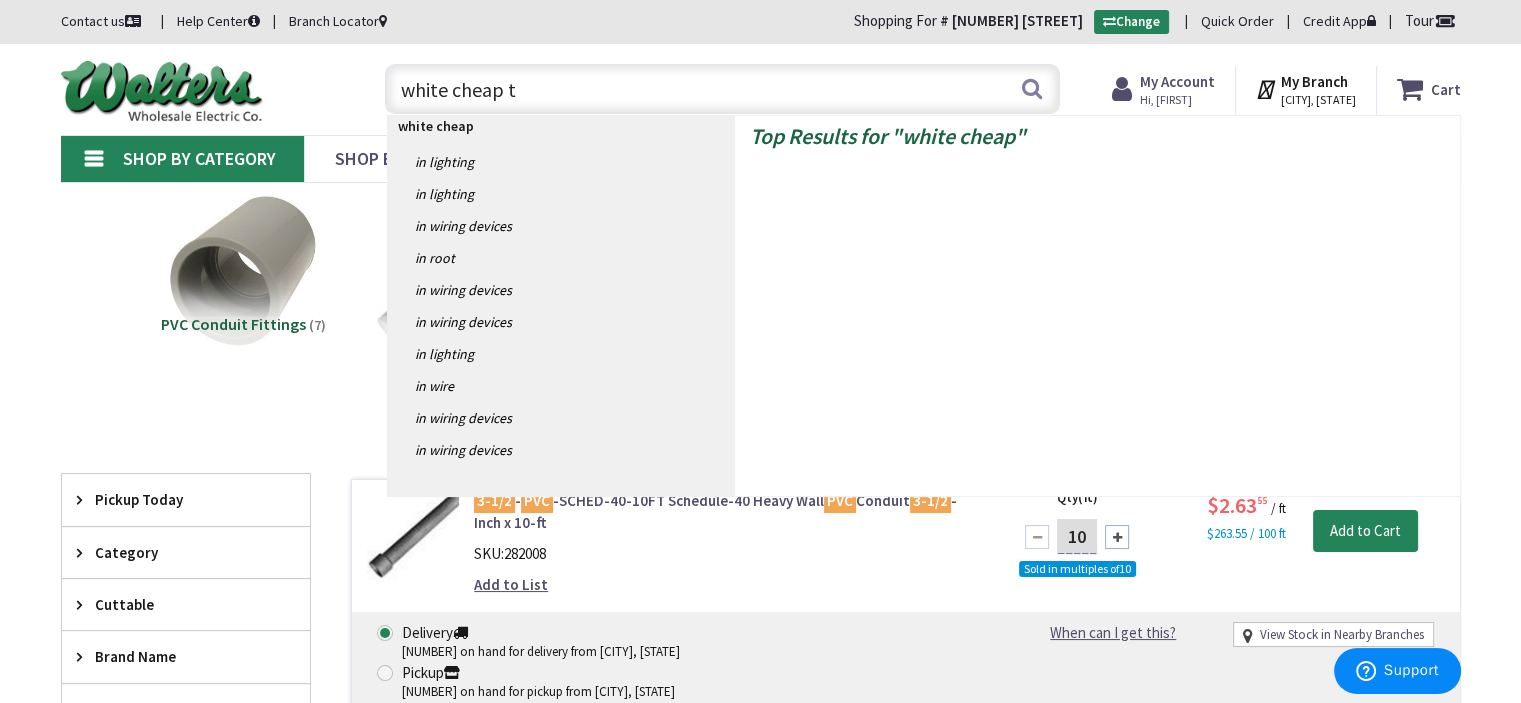 type on "white cheap ta" 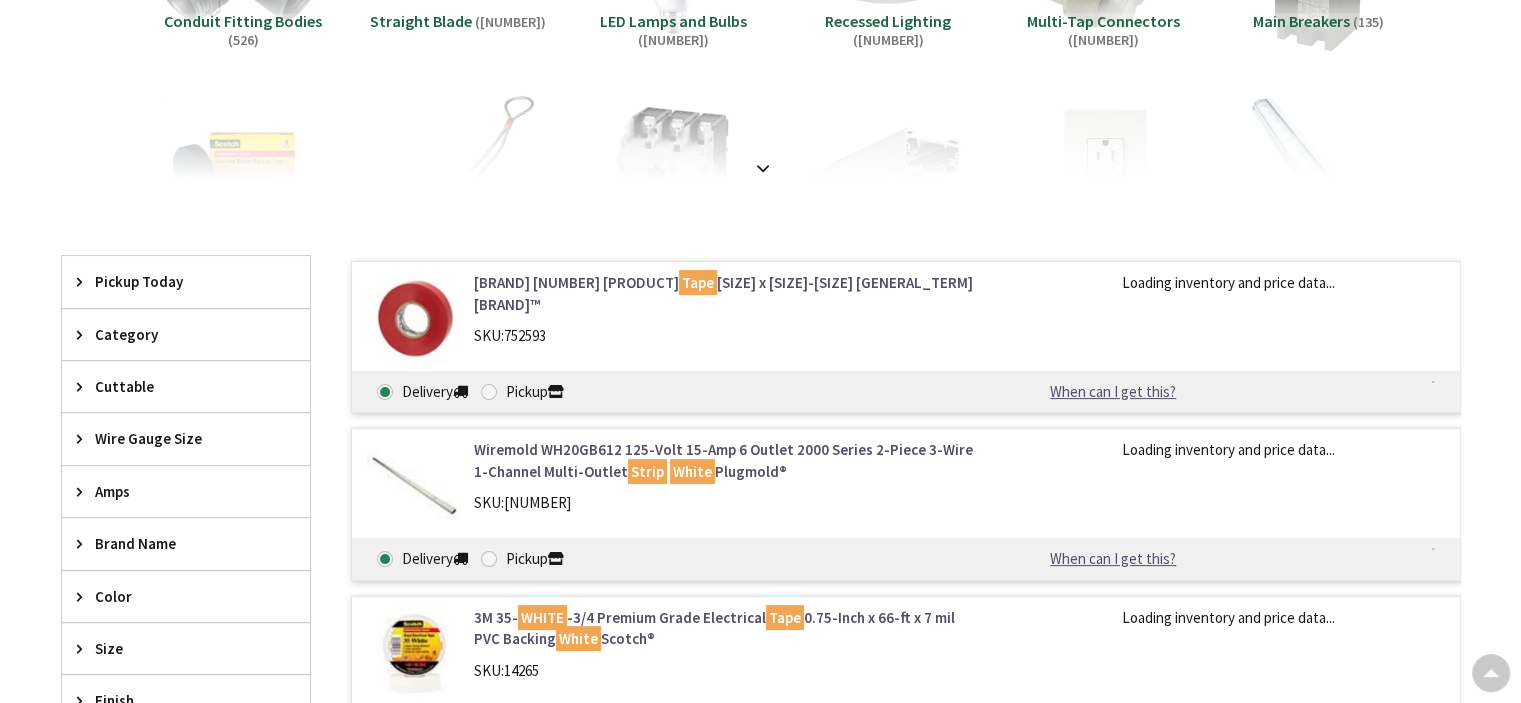 scroll, scrollTop: 300, scrollLeft: 0, axis: vertical 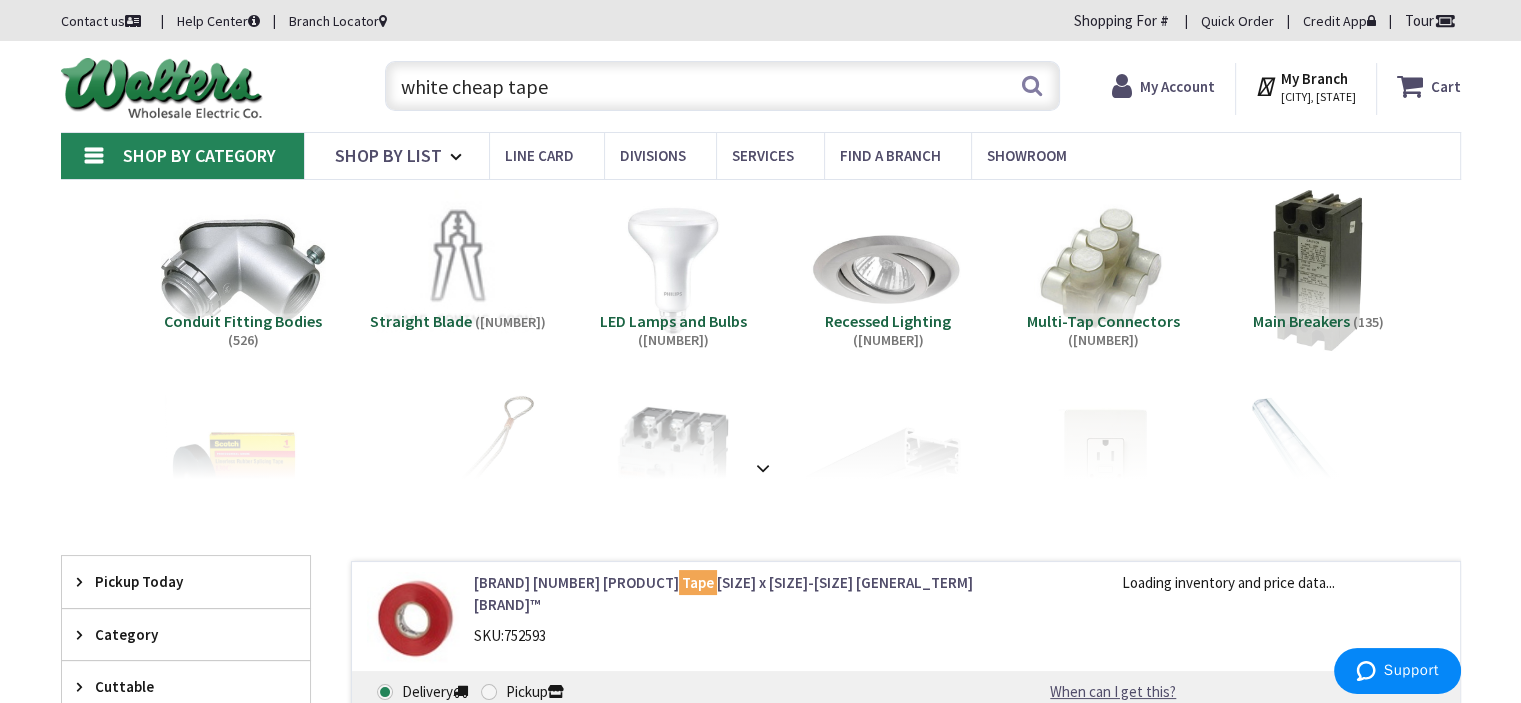 click on "white cheap tape" at bounding box center [722, 86] 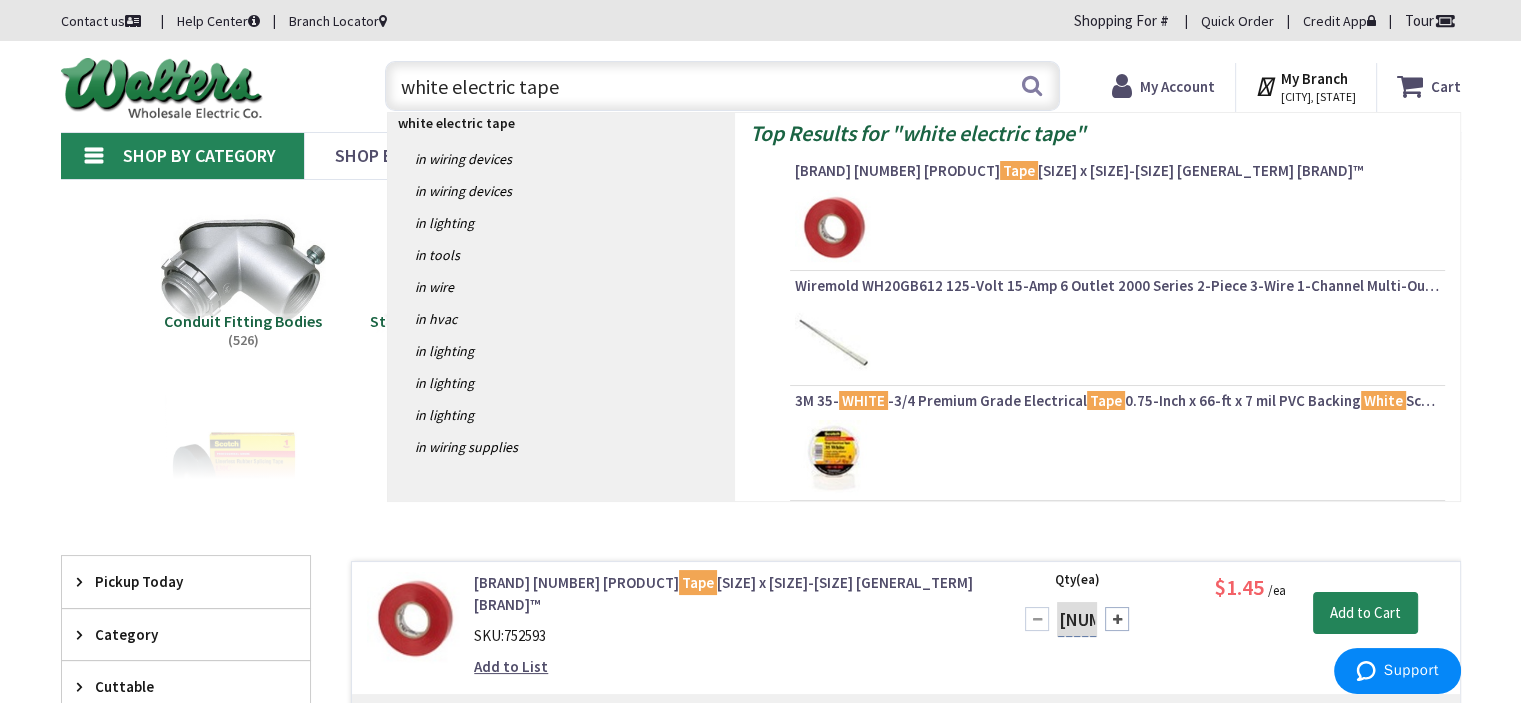 type on "white electrical tape" 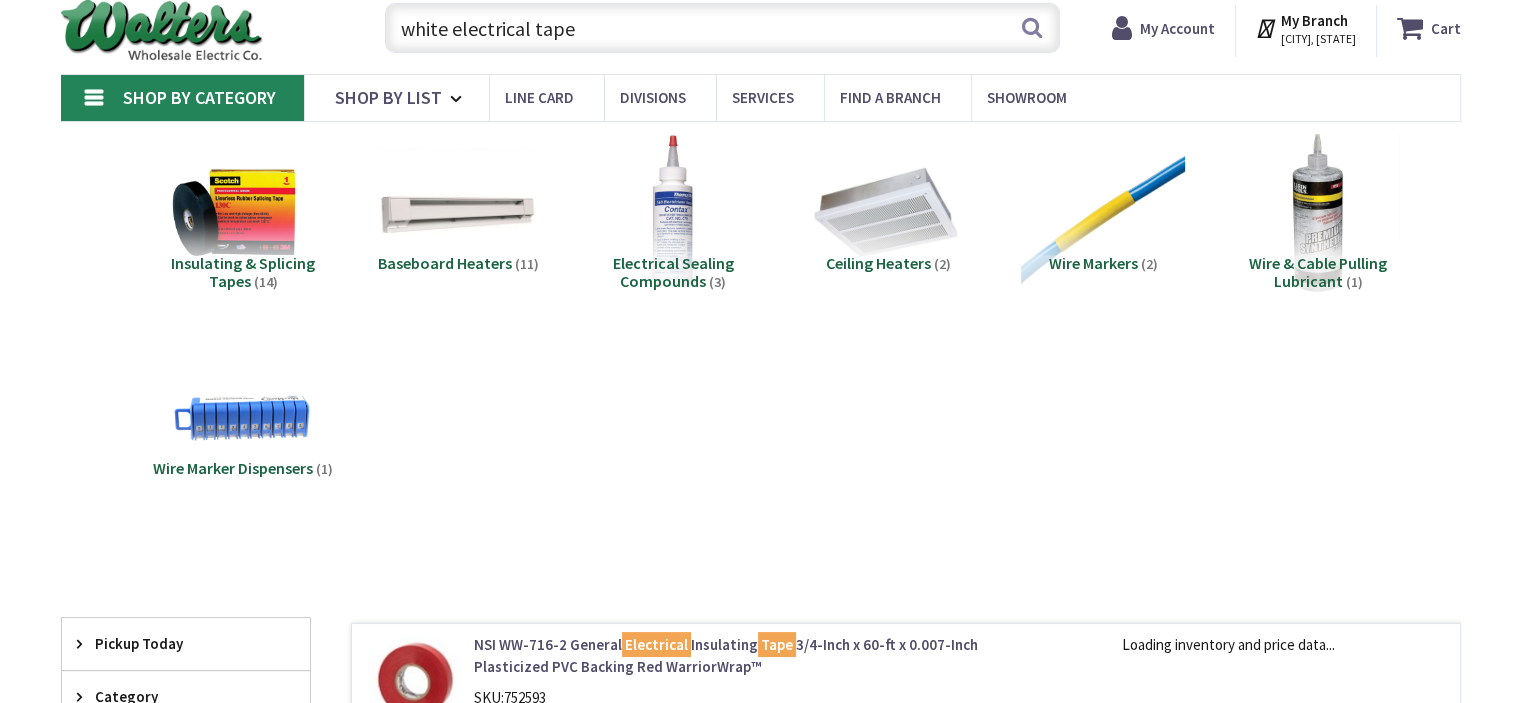 scroll, scrollTop: 165, scrollLeft: 0, axis: vertical 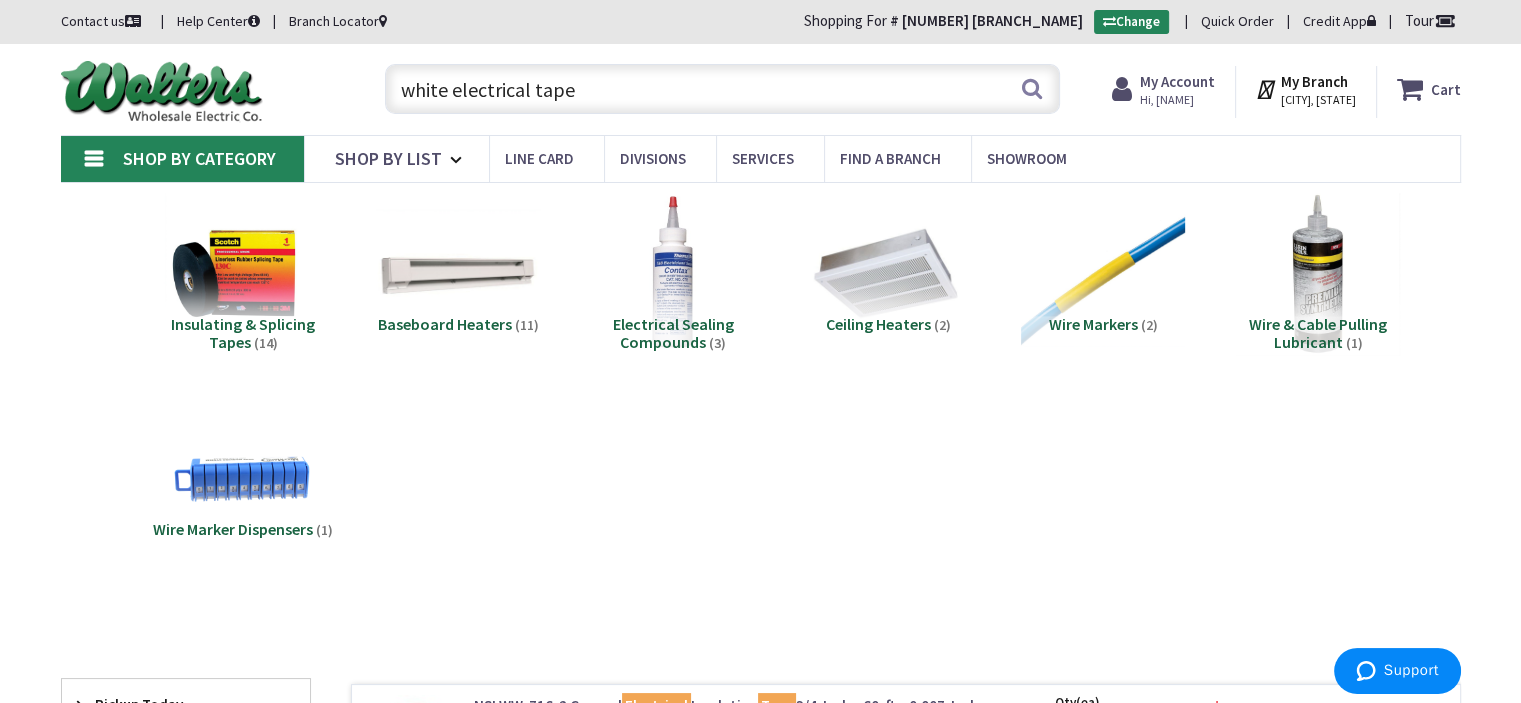 drag, startPoint x: 612, startPoint y: 85, endPoint x: 156, endPoint y: 88, distance: 456.00986 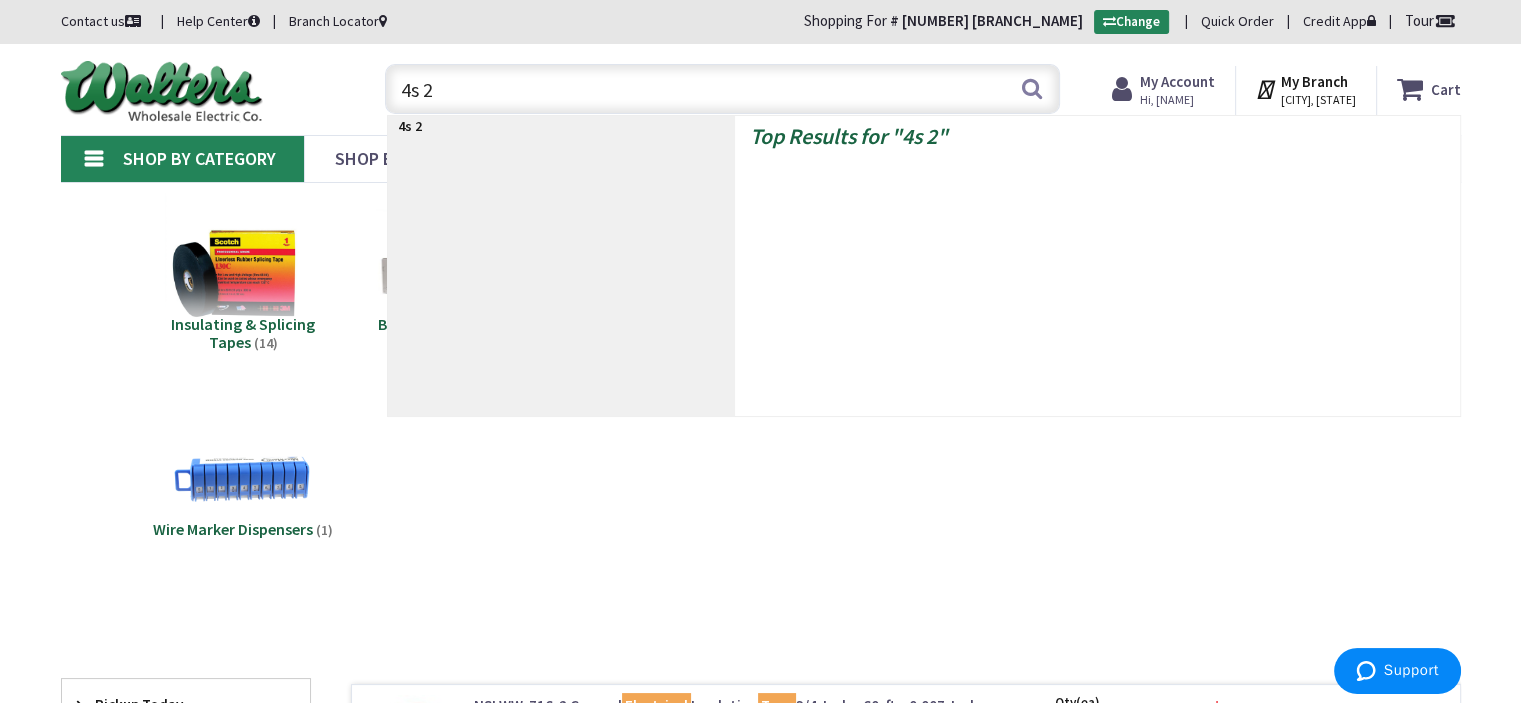 type on "4s 2-" 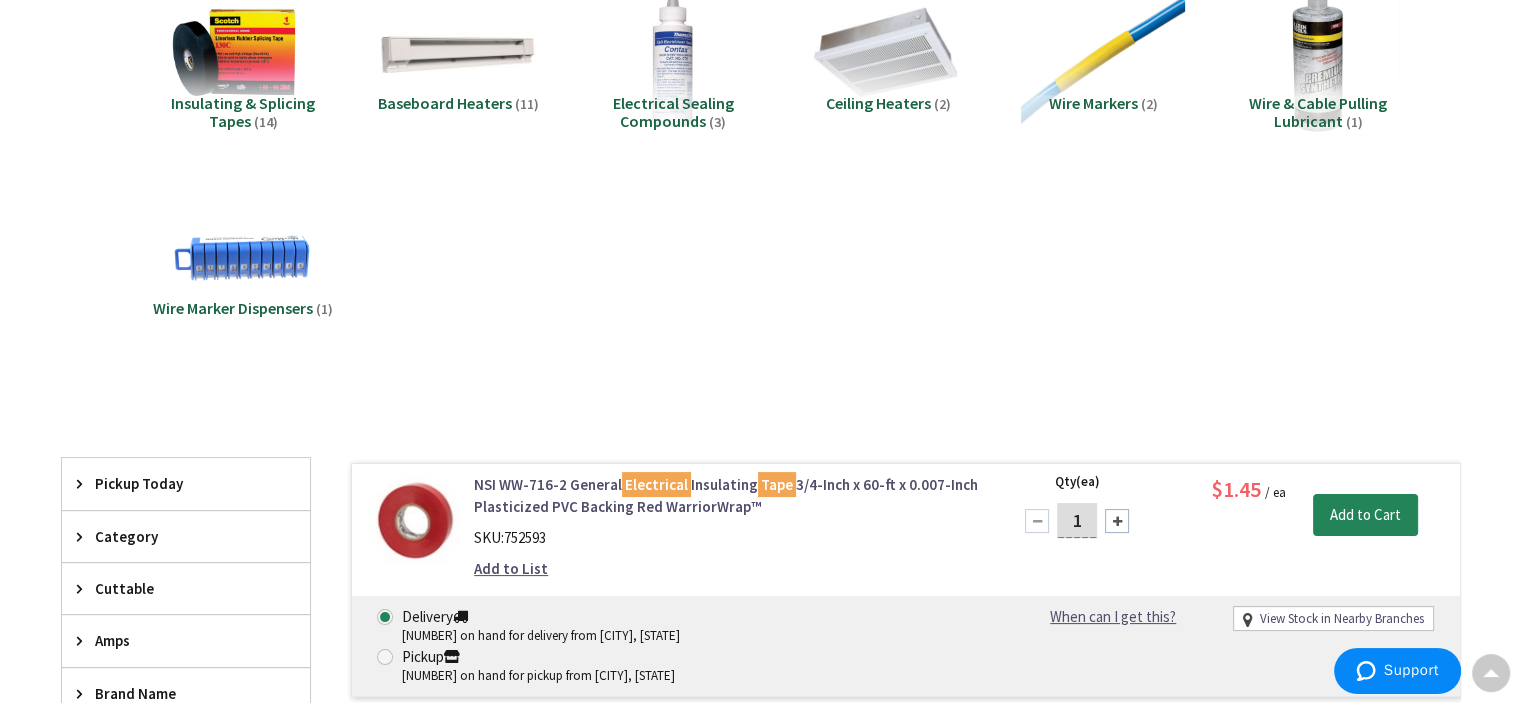 scroll, scrollTop: 0, scrollLeft: 0, axis: both 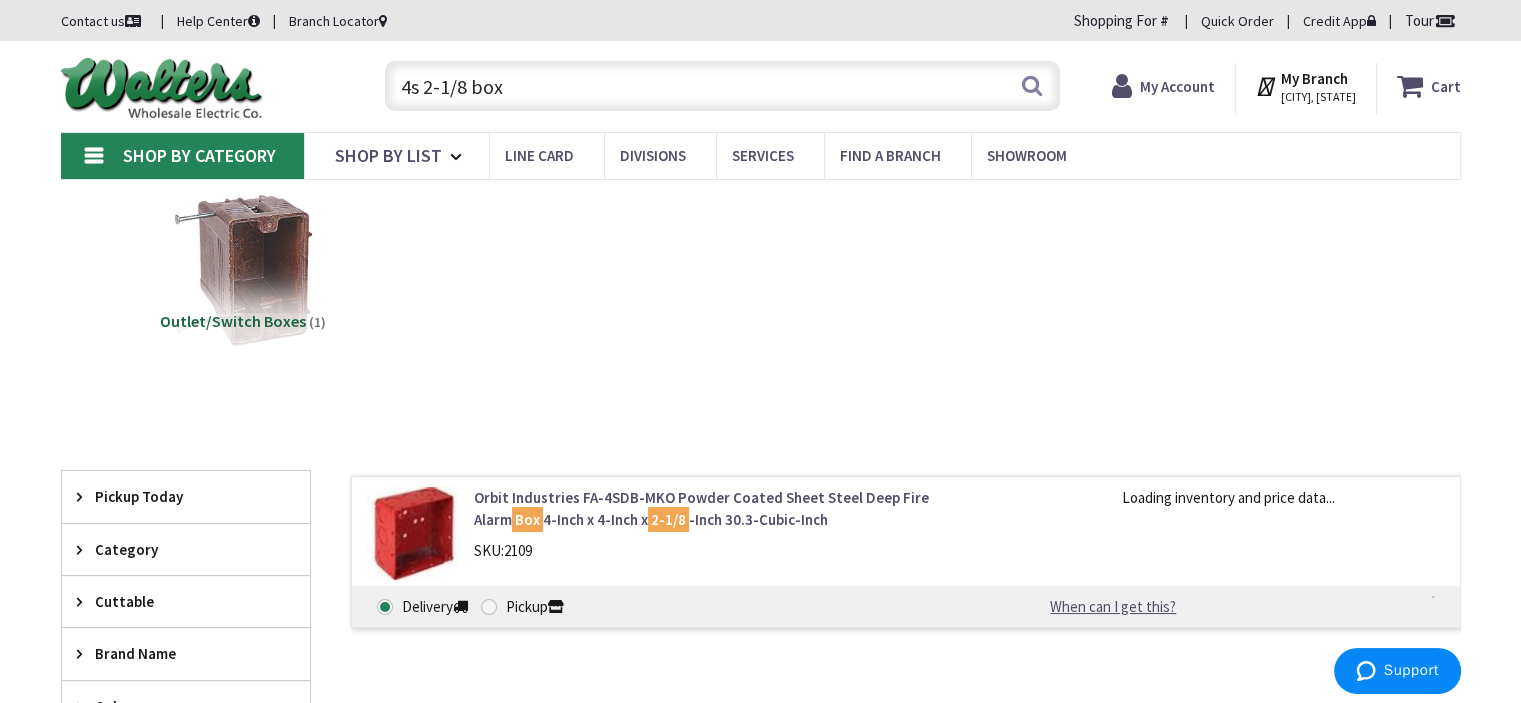 drag, startPoint x: 535, startPoint y: 80, endPoint x: 425, endPoint y: 99, distance: 111.62885 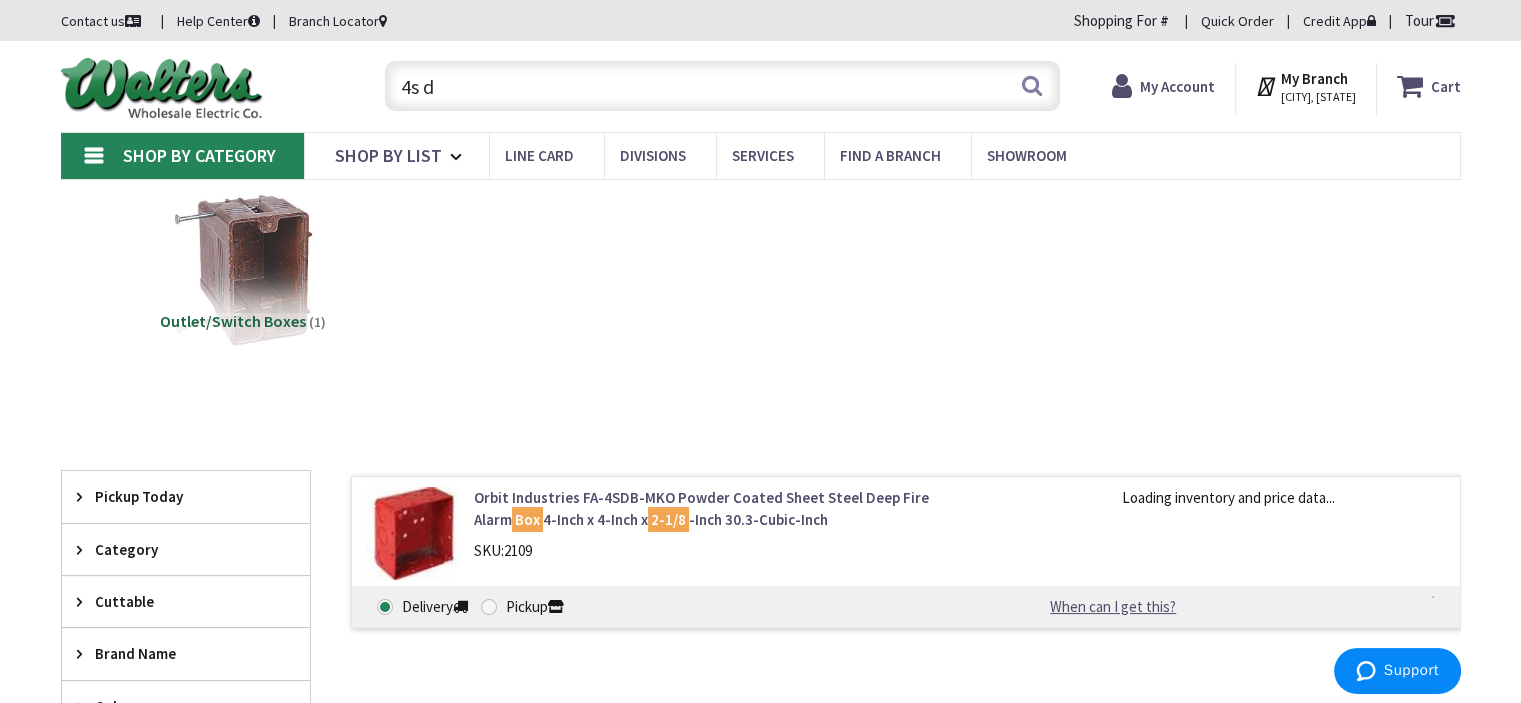 type on "4s de" 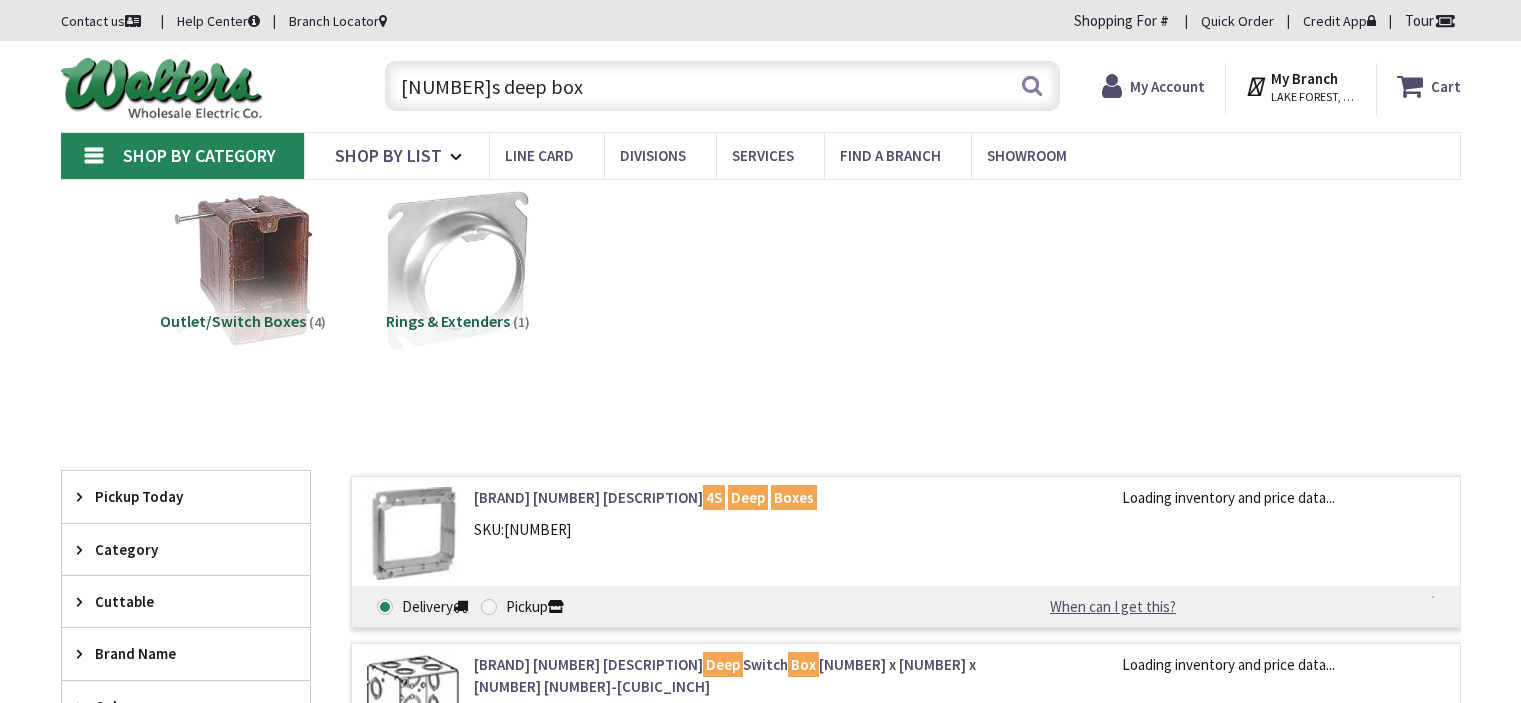 scroll, scrollTop: 0, scrollLeft: 0, axis: both 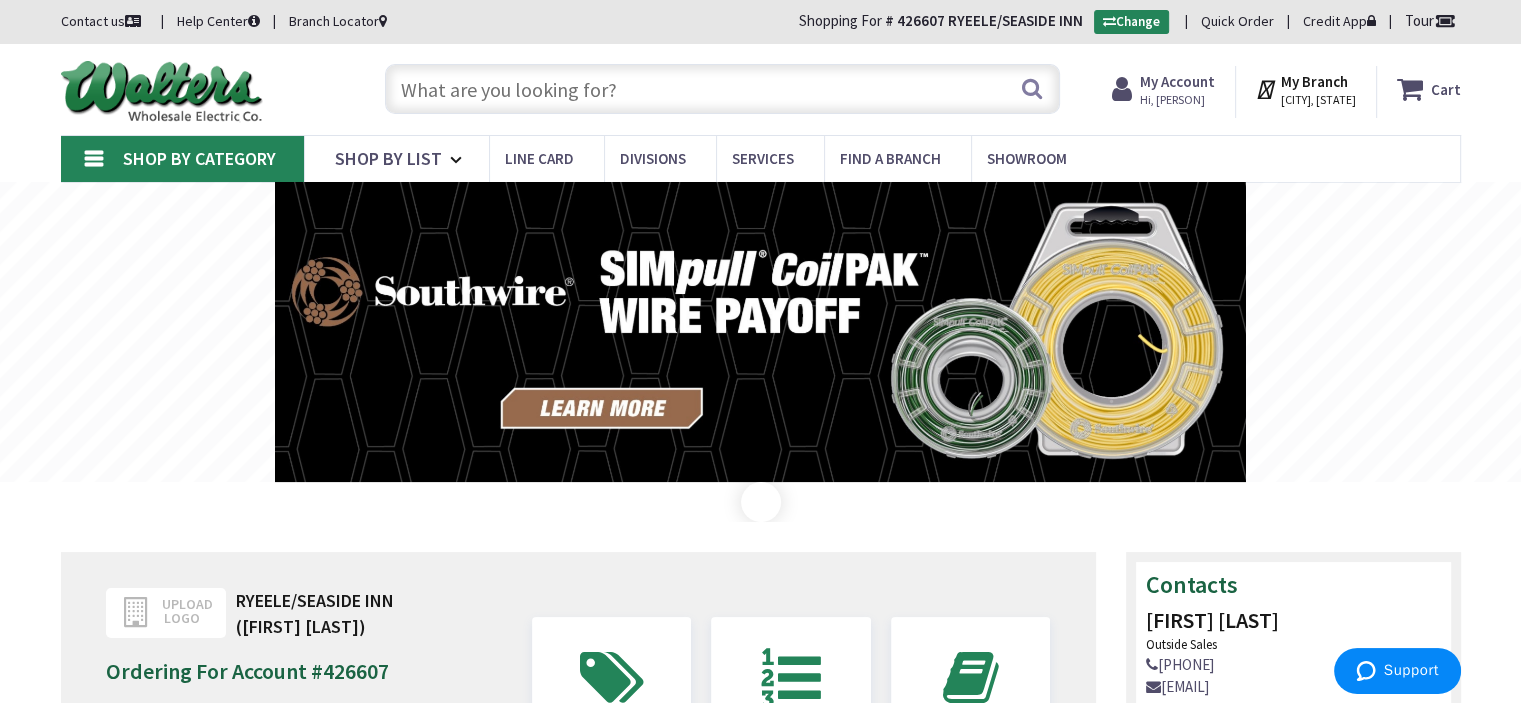 click at bounding box center [722, 89] 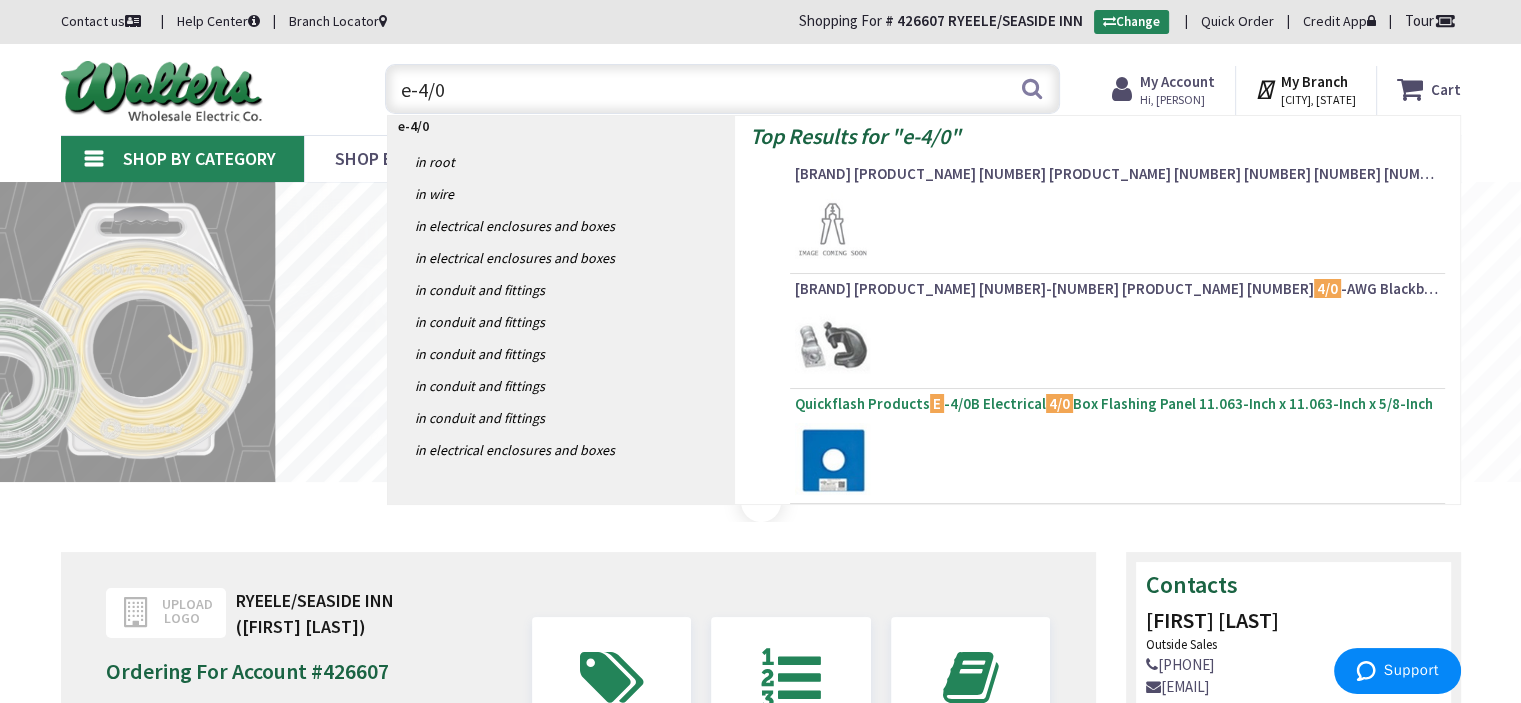 type on "e-4/0" 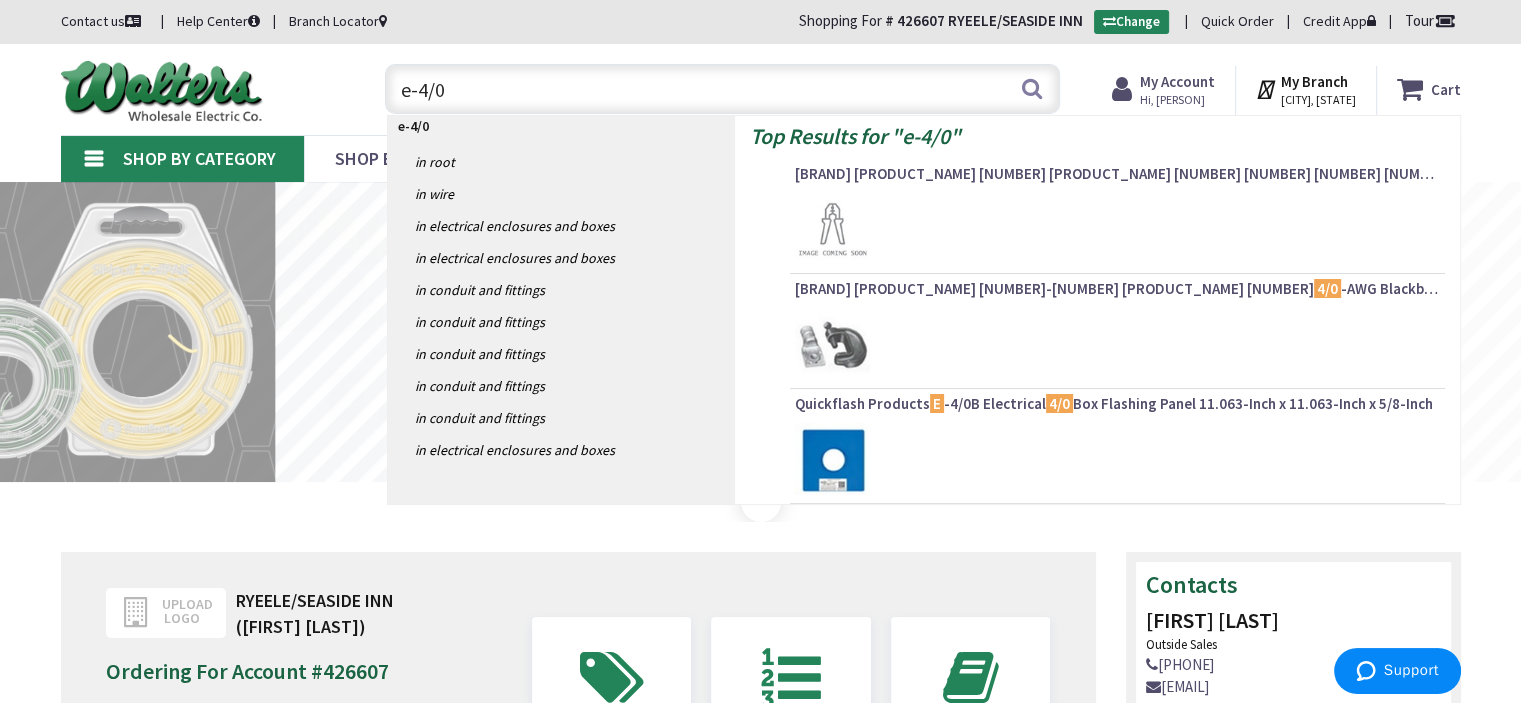 click on "Quickflash Products  E -4/0B Electrical  4/0  Box Flashing Panel 11.063-Inch x 11.063-Inch x 5/8-Inch" at bounding box center (1117, 404) 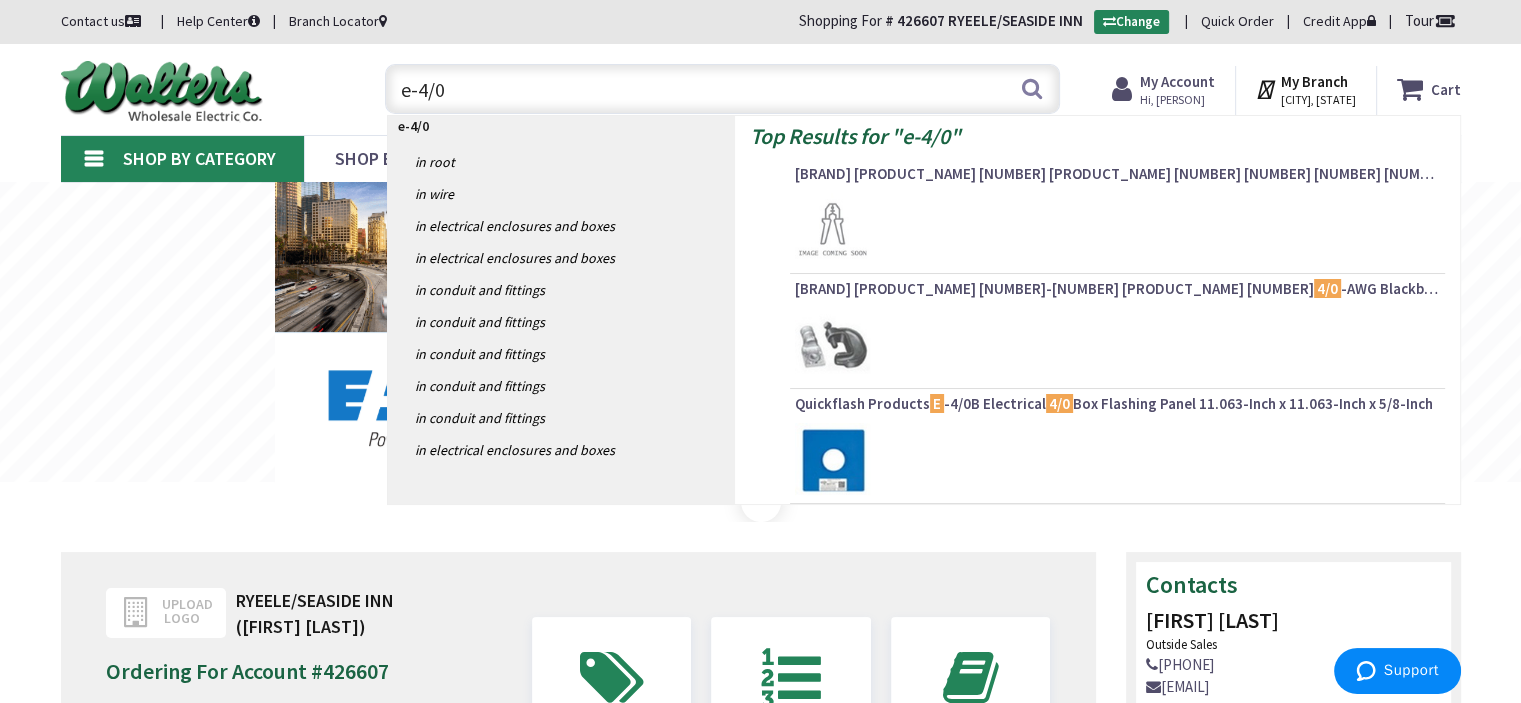 click on "Quickflash Products  E -4/0B Electrical  4/0  Box Flashing Panel 11.063-Inch x 11.063-Inch x 5/8-Inch" at bounding box center [1117, 404] 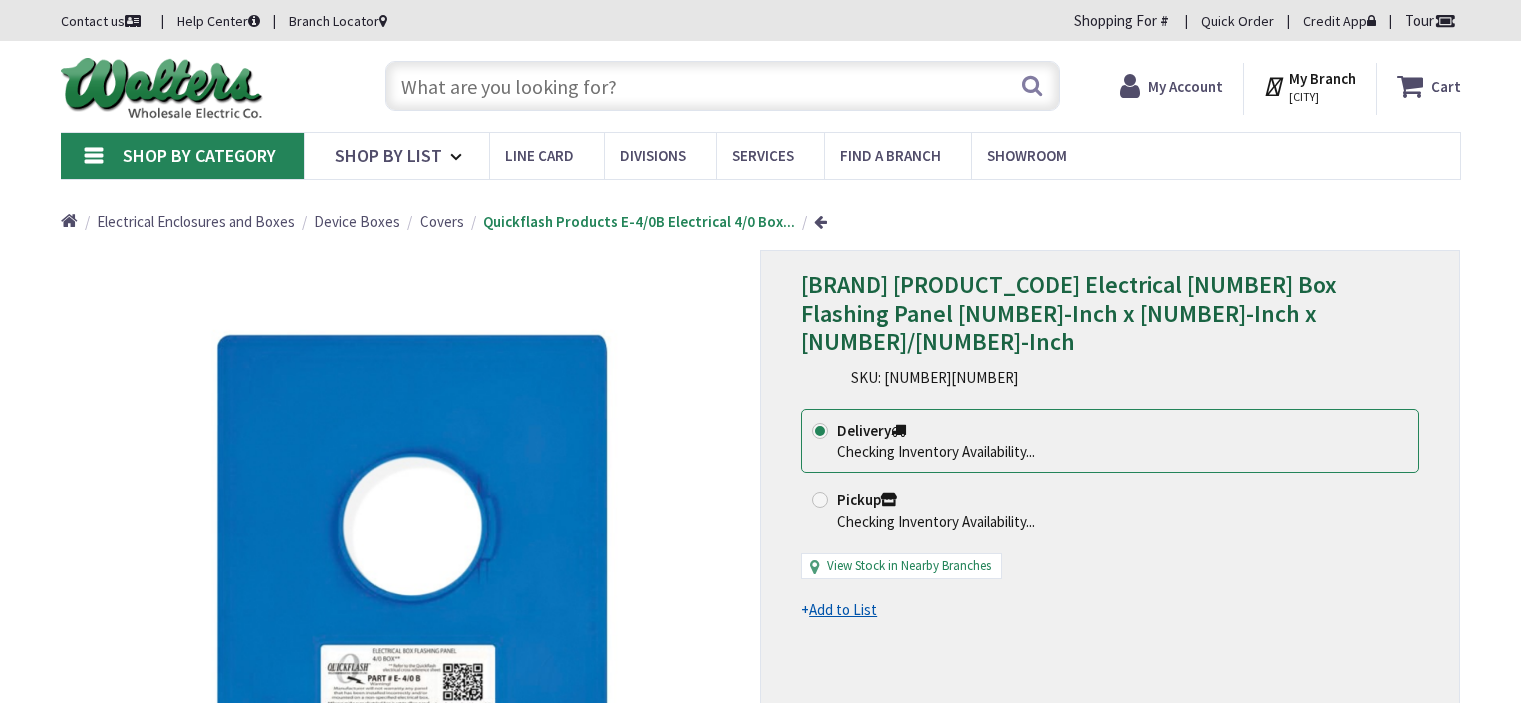 scroll, scrollTop: 0, scrollLeft: 0, axis: both 